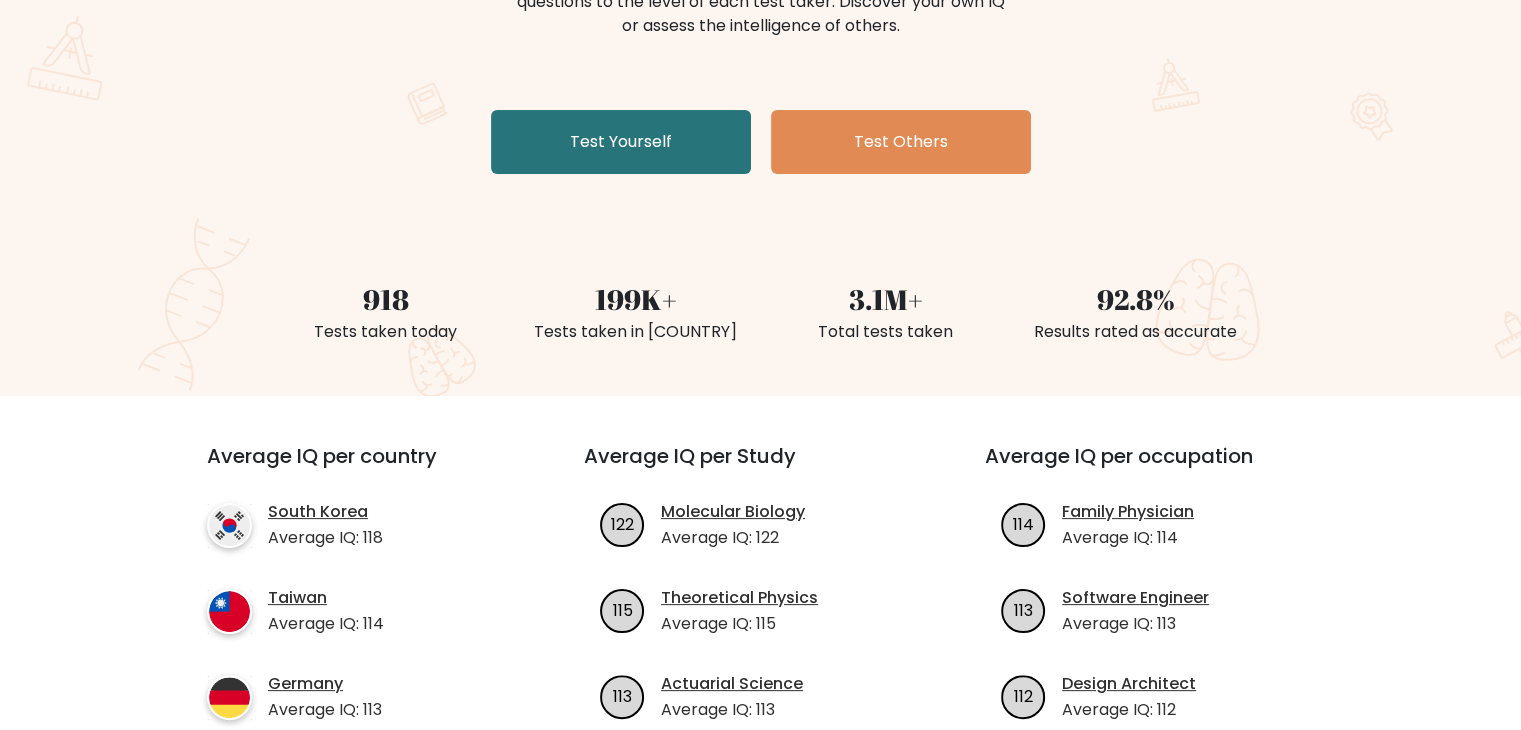 scroll, scrollTop: 300, scrollLeft: 0, axis: vertical 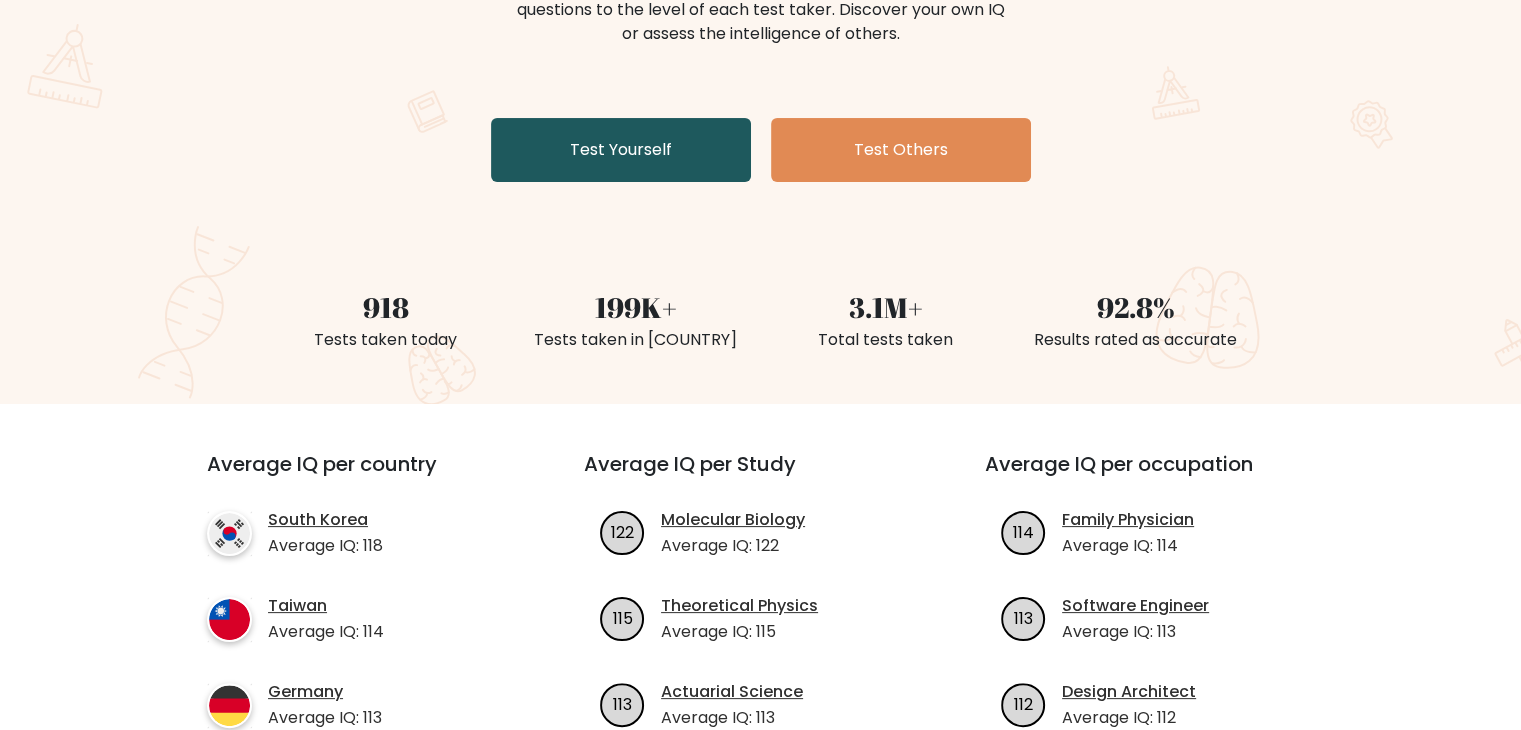 click on "Test Yourself" at bounding box center [621, 150] 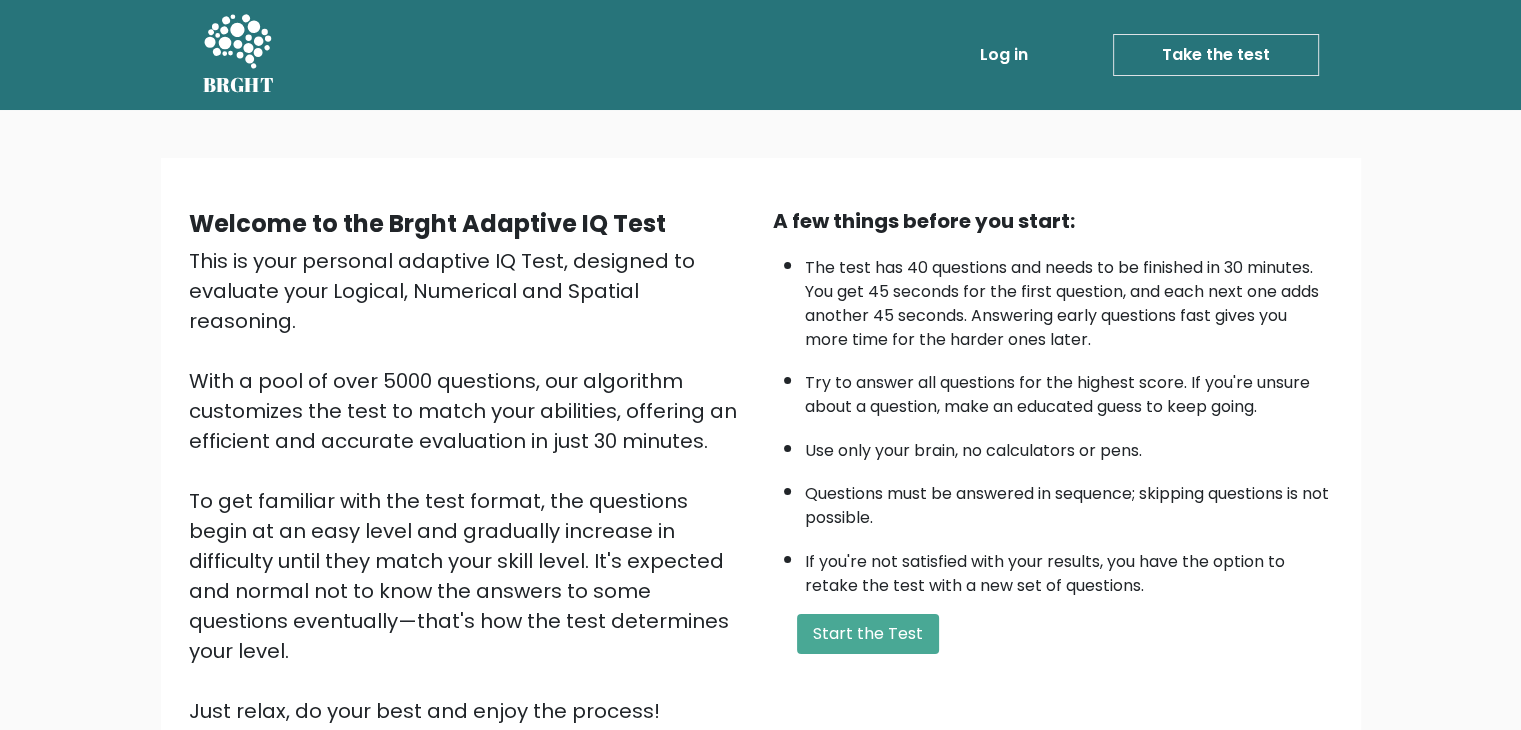 scroll, scrollTop: 186, scrollLeft: 0, axis: vertical 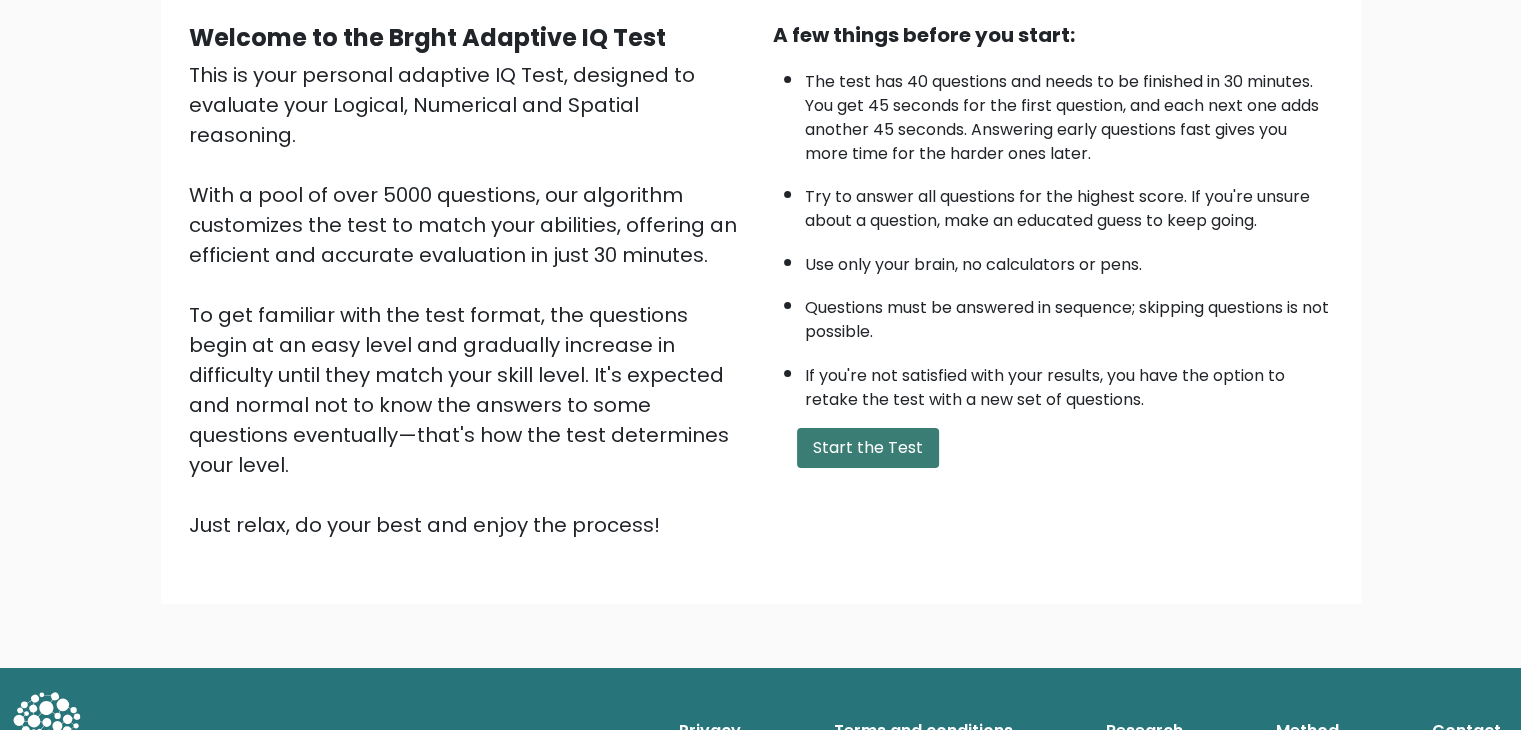 click on "Start the Test" at bounding box center [868, 448] 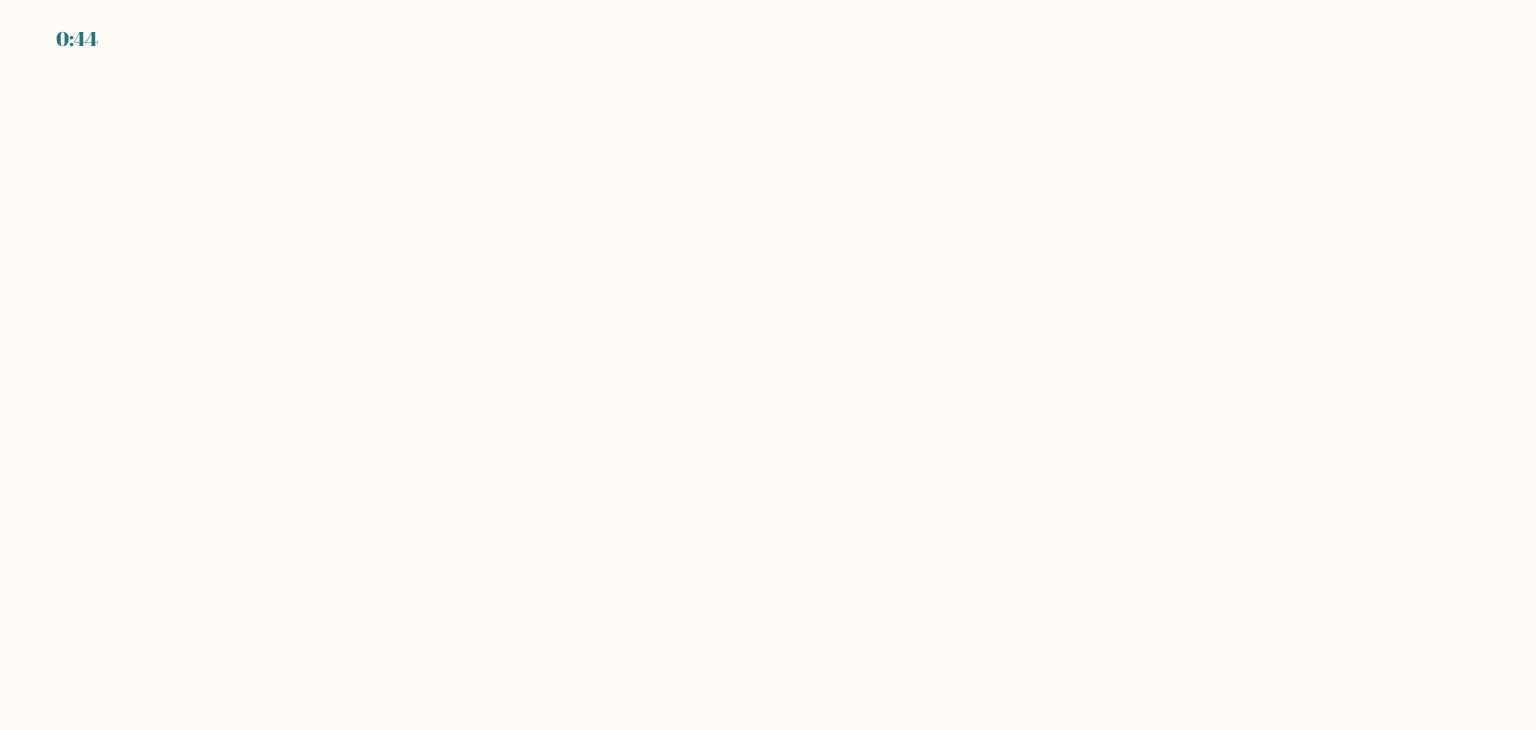 scroll, scrollTop: 0, scrollLeft: 0, axis: both 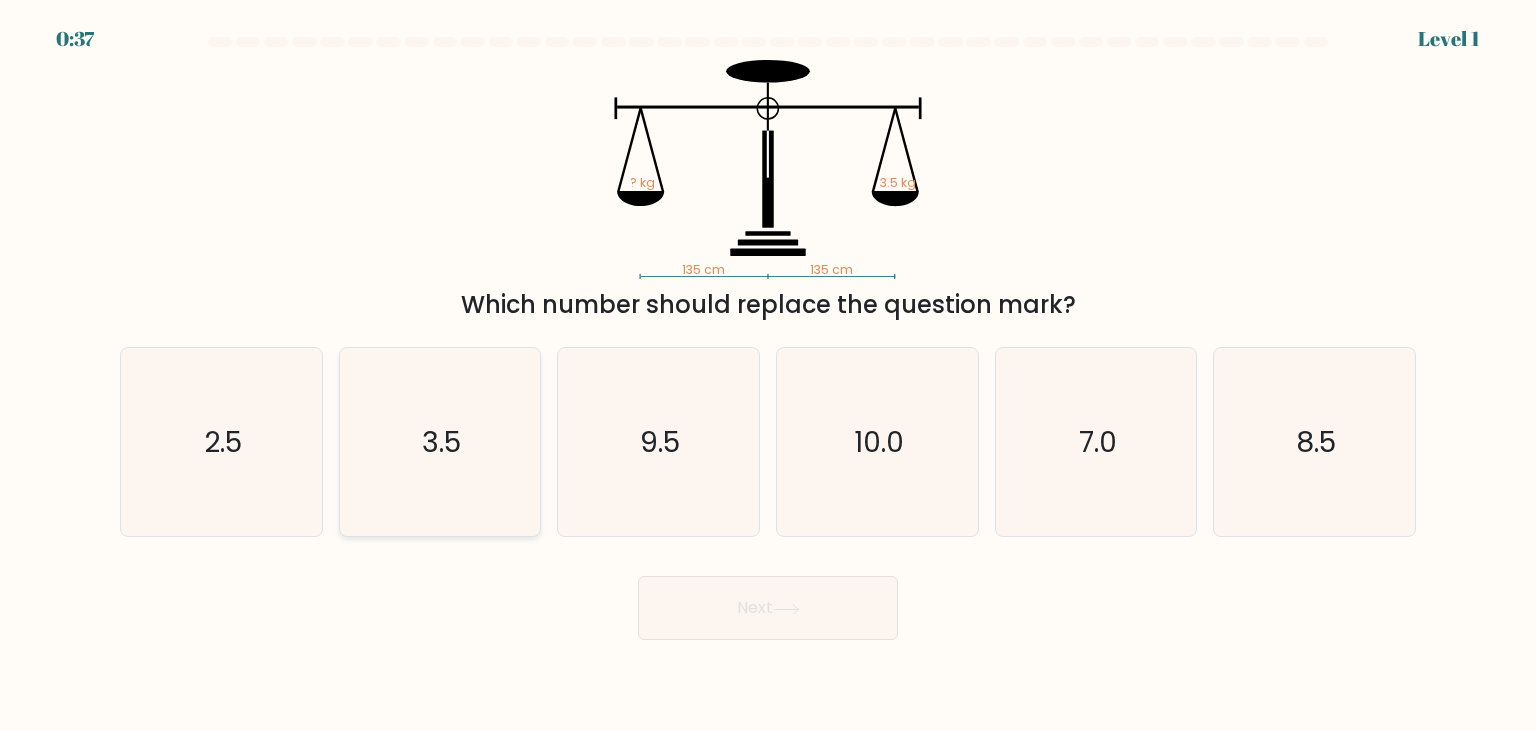 click on "3.5" 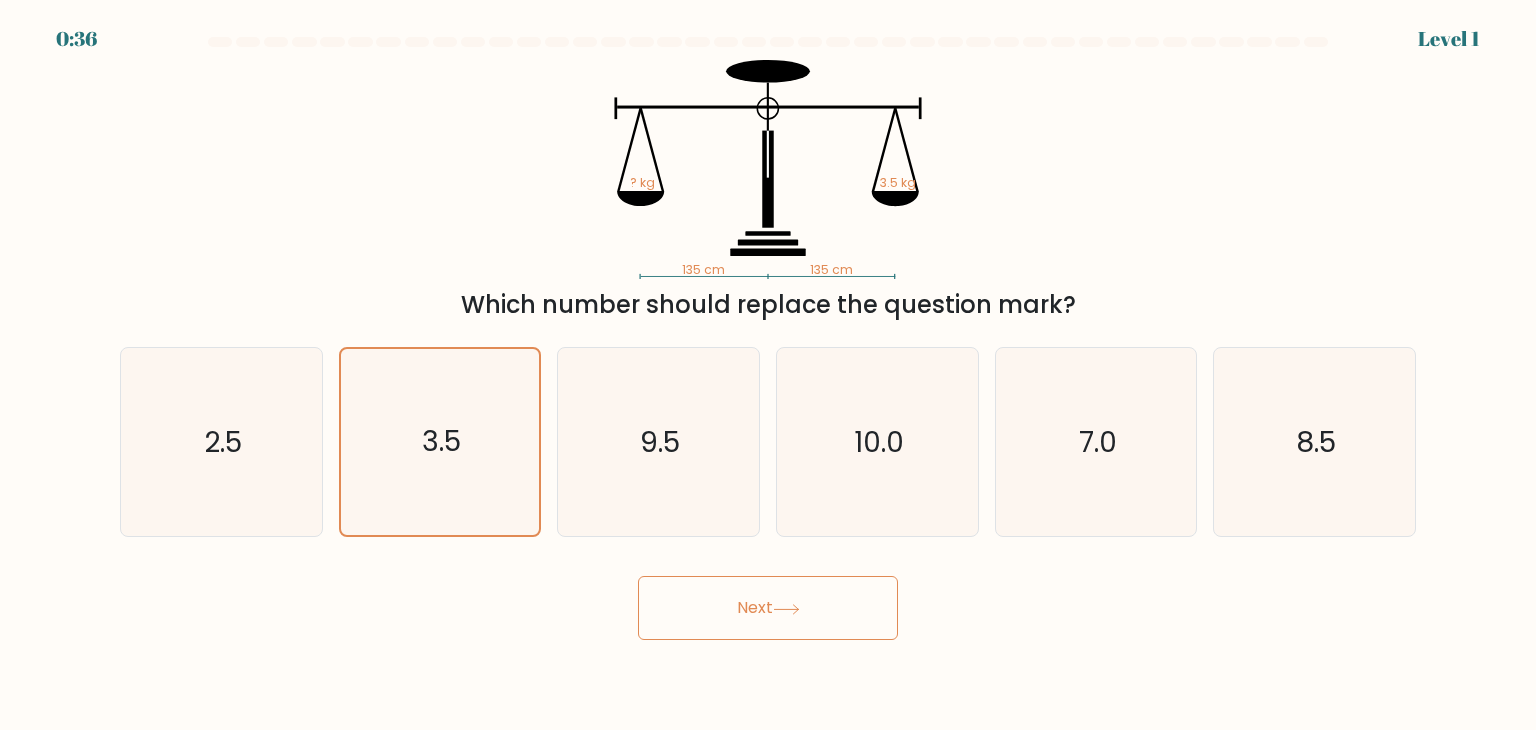 click on "Next" at bounding box center [768, 608] 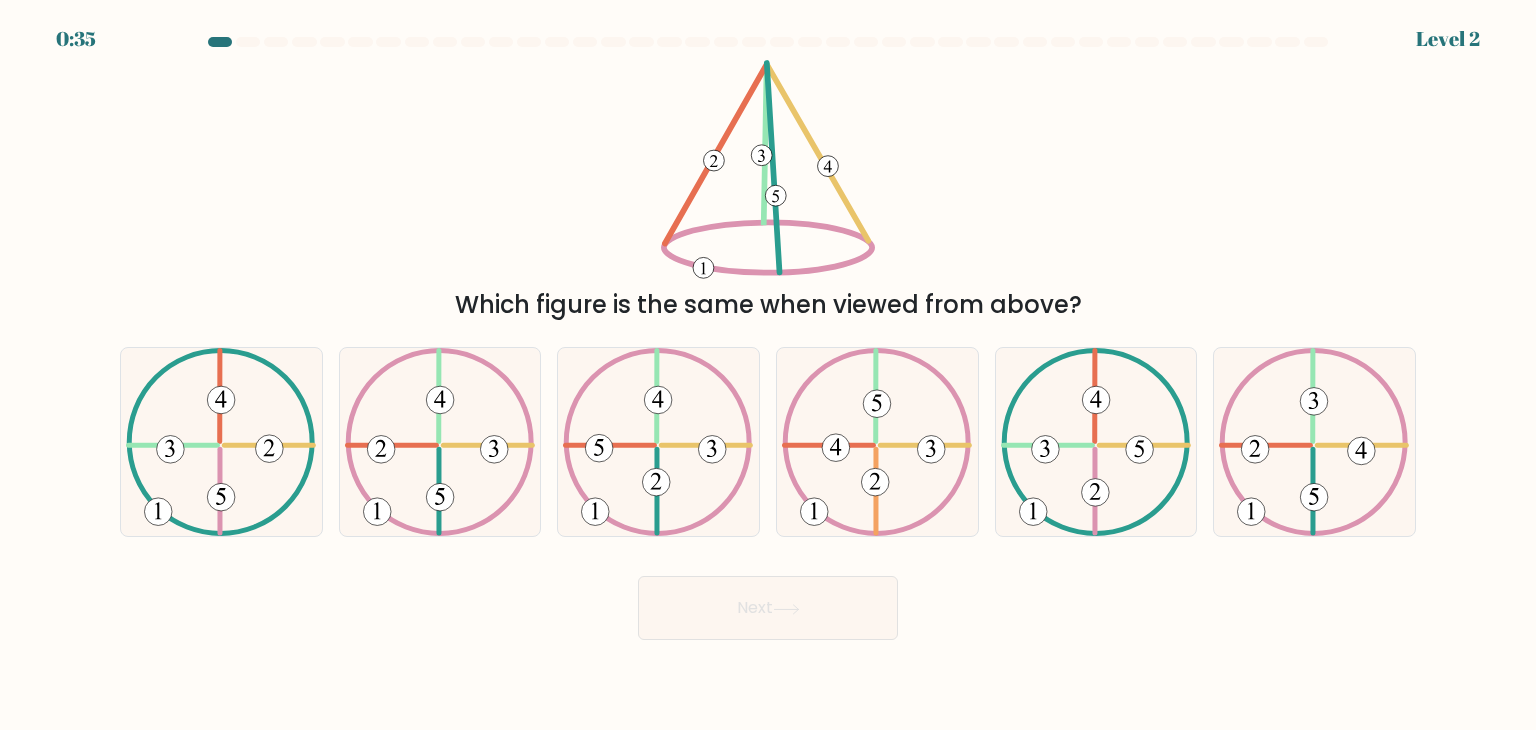 click on "Next" at bounding box center (768, 608) 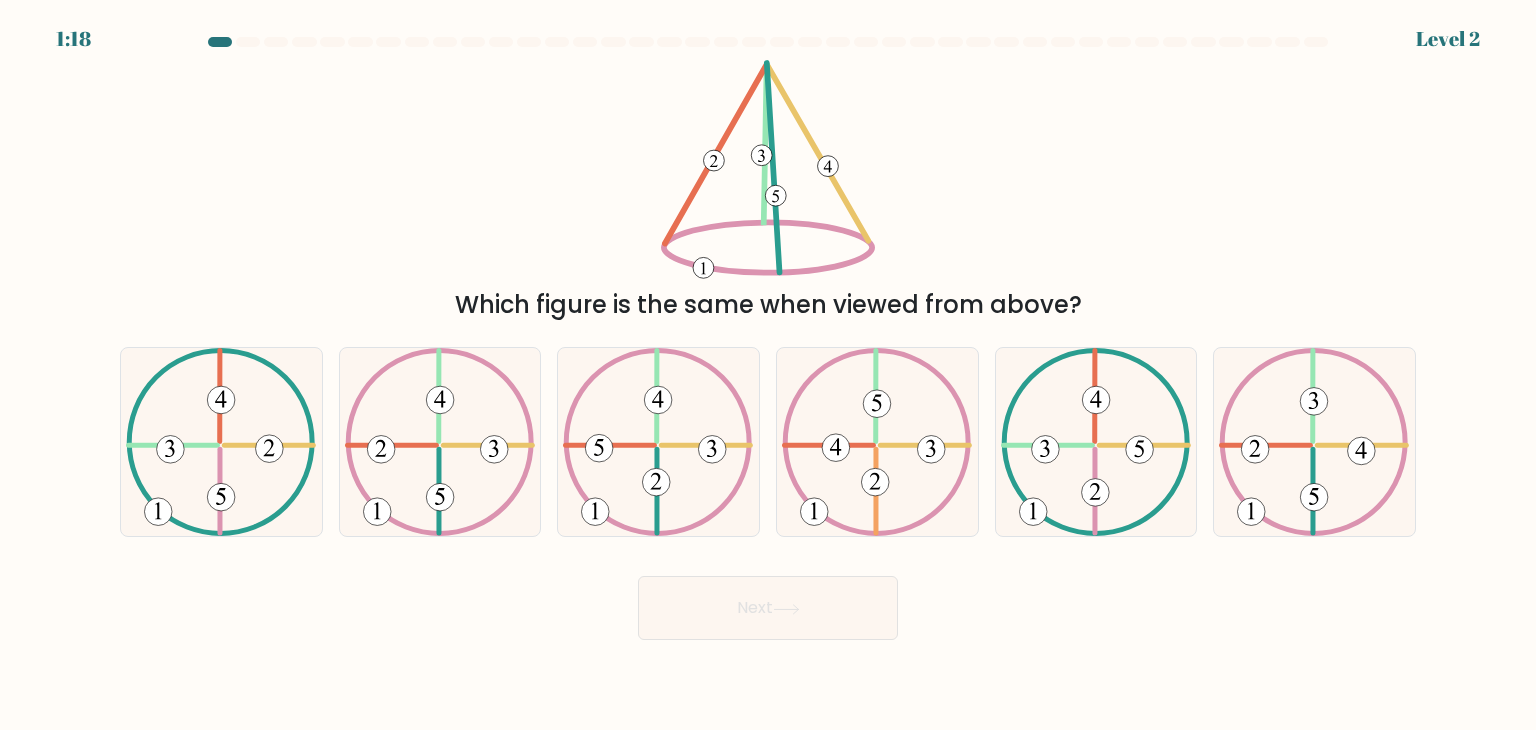 click on "Which figure is the same when viewed from above?" at bounding box center (768, 305) 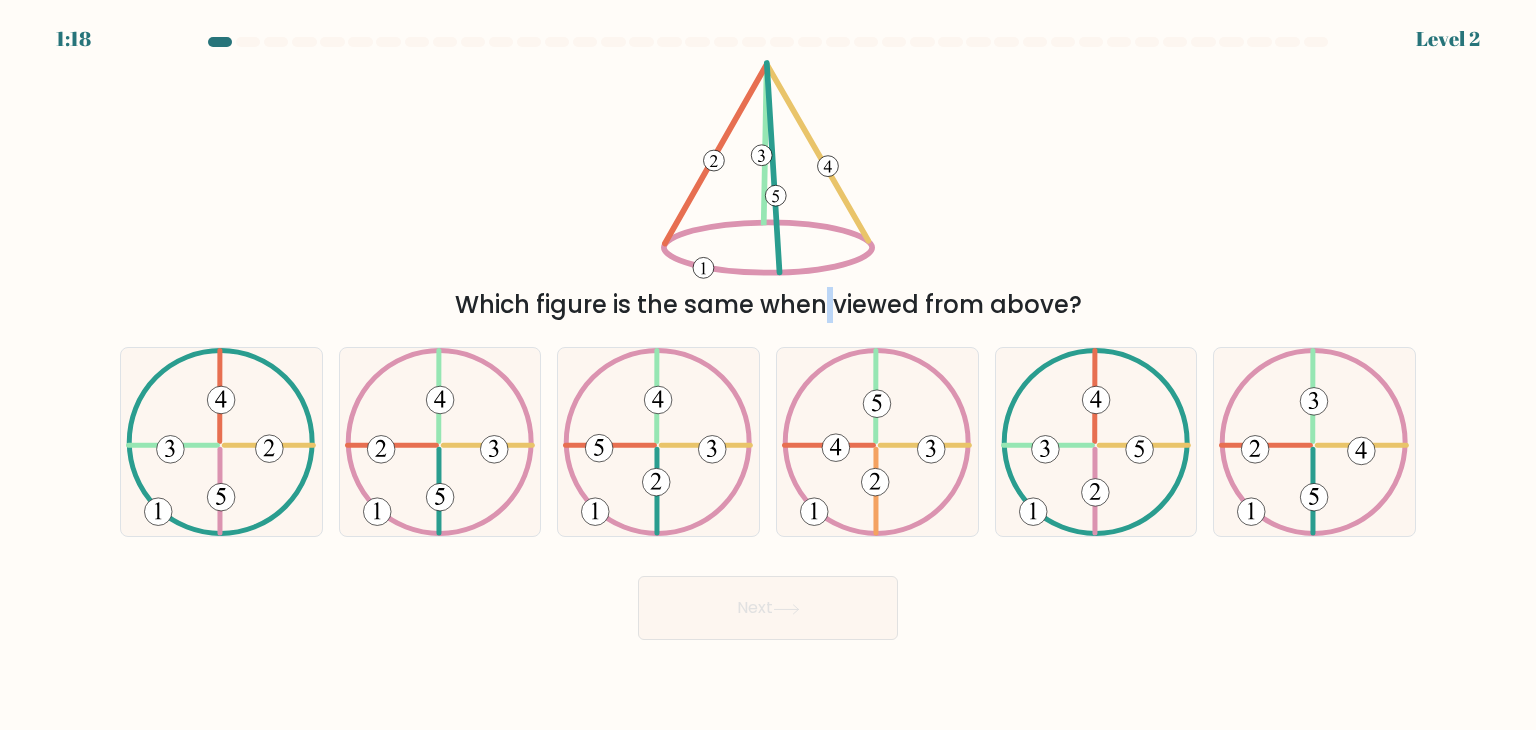 click on "Which figure is the same when viewed from above?" at bounding box center (768, 305) 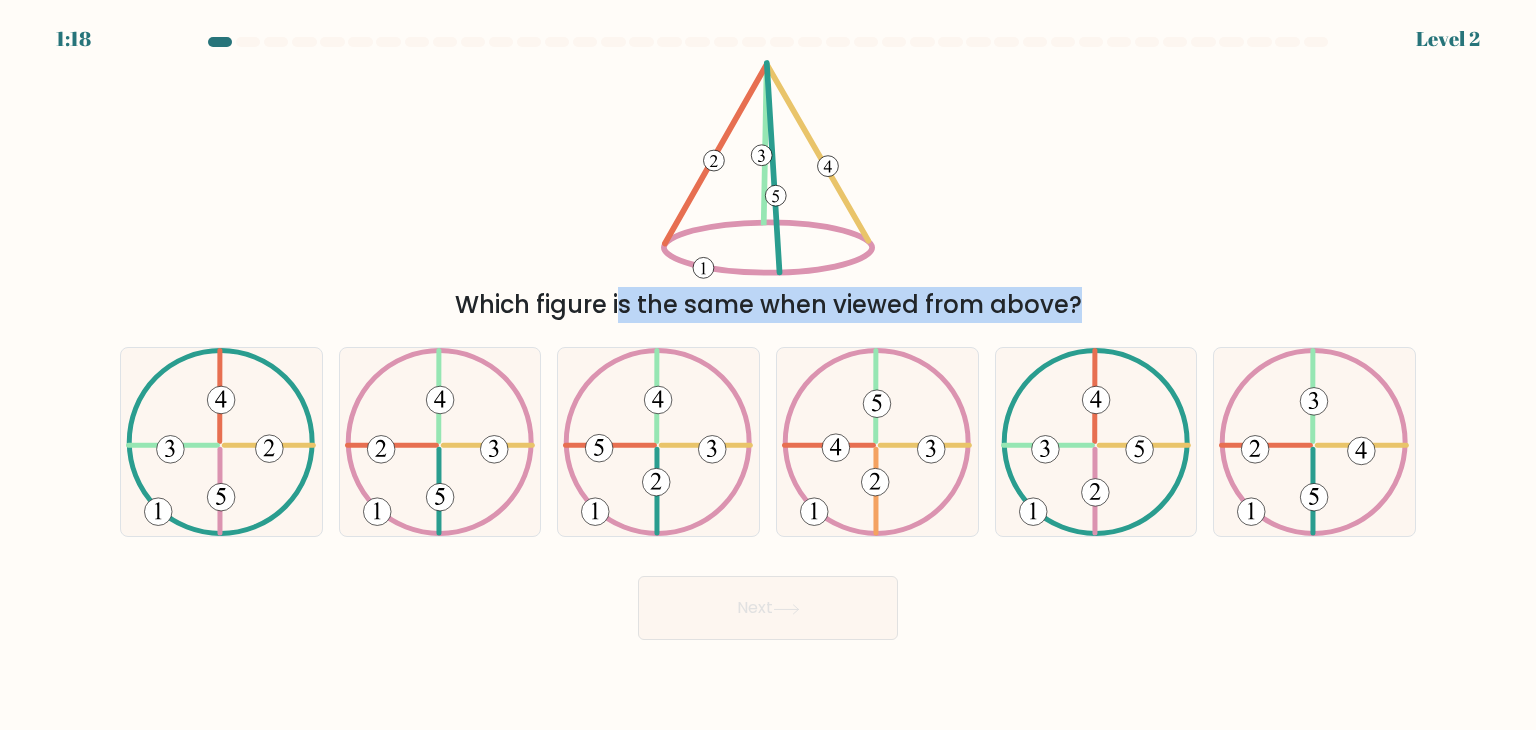 click on "Which figure is the same when viewed from above?" at bounding box center (768, 305) 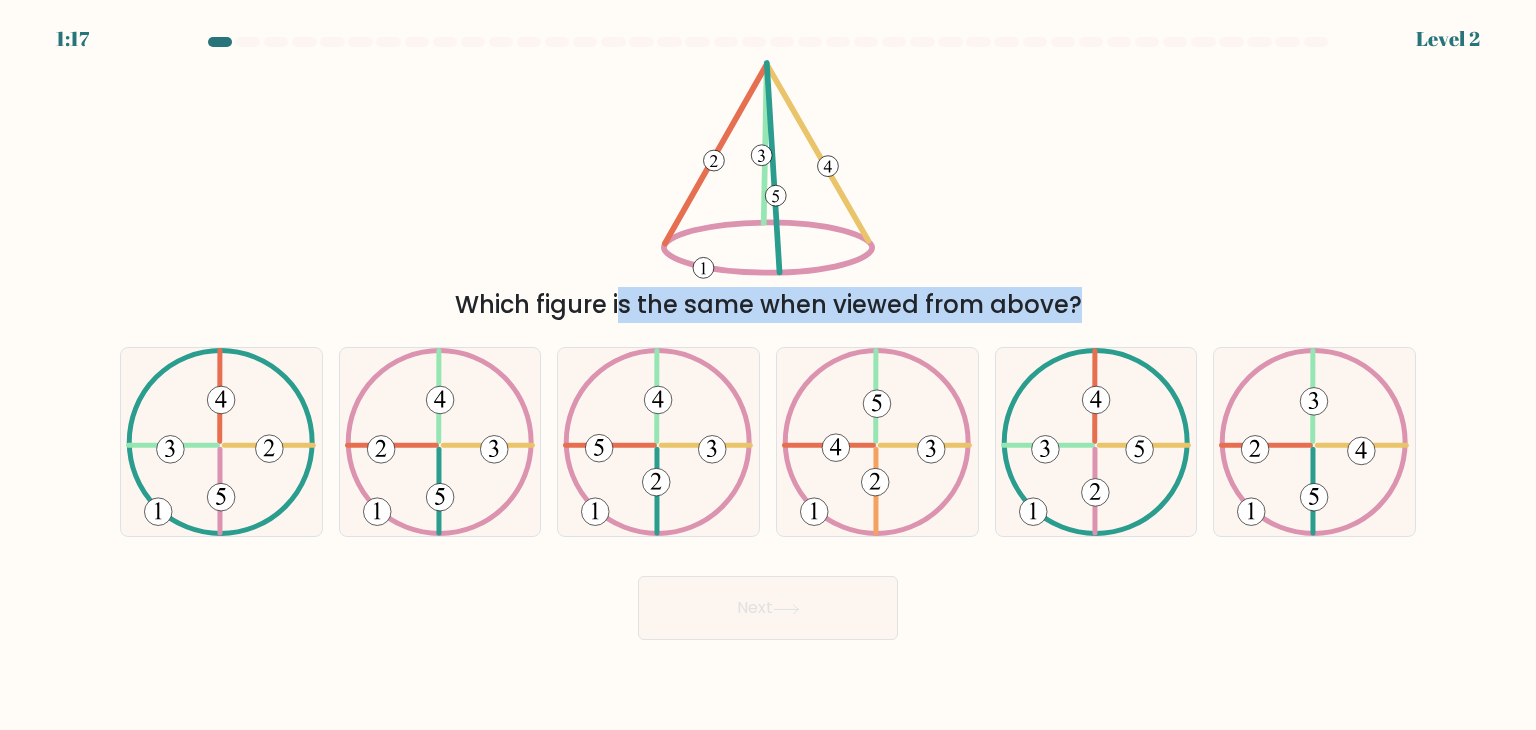 click on "Which figure is the same when viewed from above?" at bounding box center (768, 305) 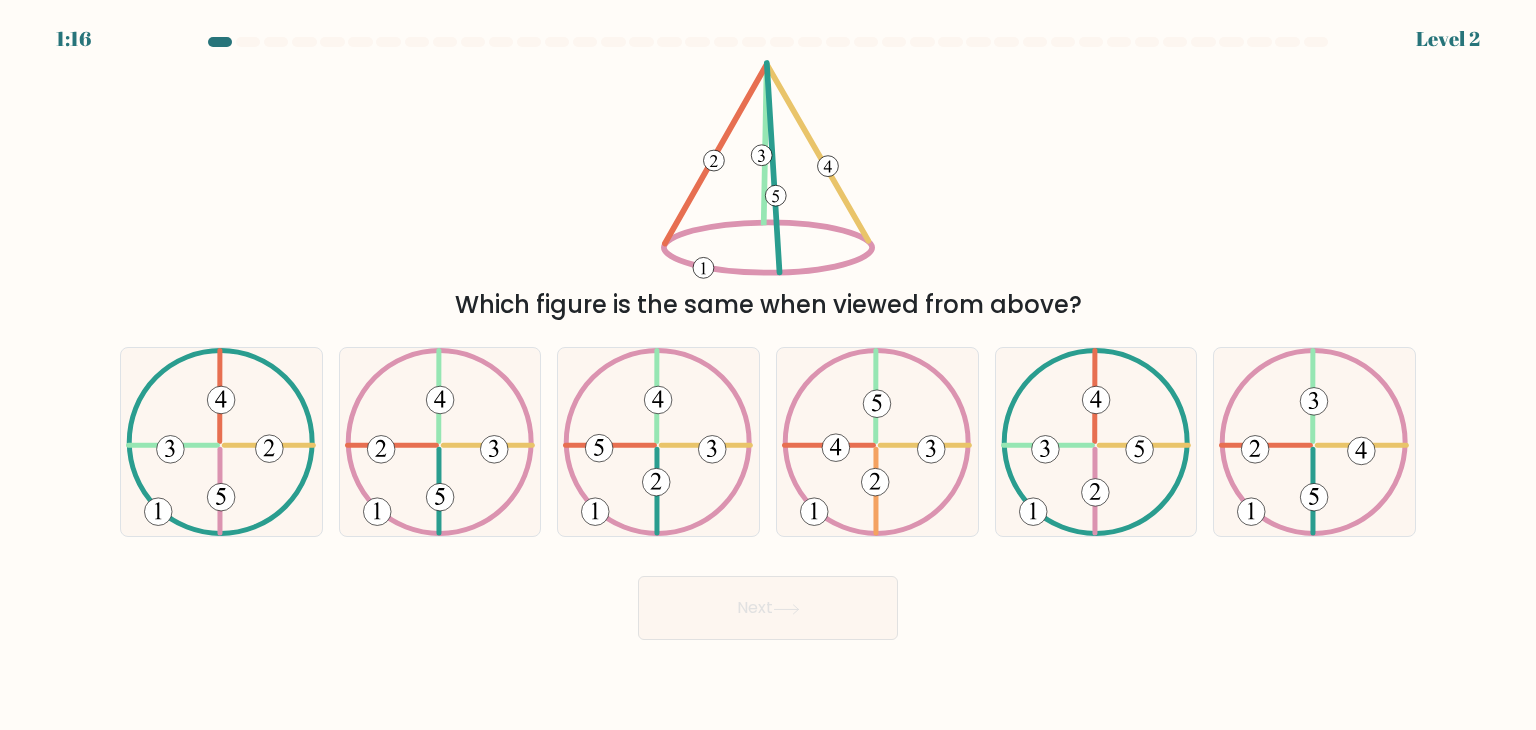 click on "Which figure is the same when viewed from above?" at bounding box center [768, 191] 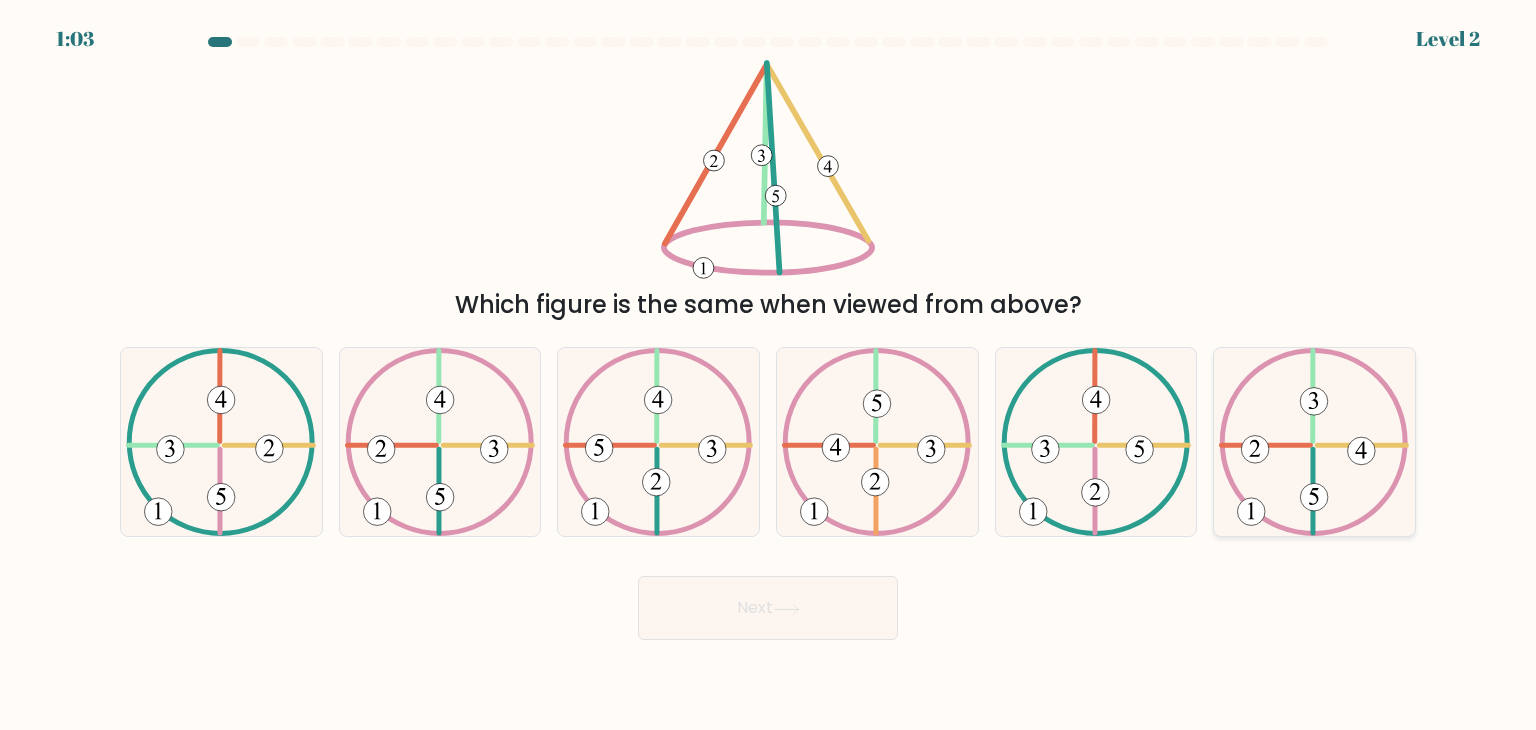 drag, startPoint x: 1286, startPoint y: 453, endPoint x: 1248, endPoint y: 465, distance: 39.849716 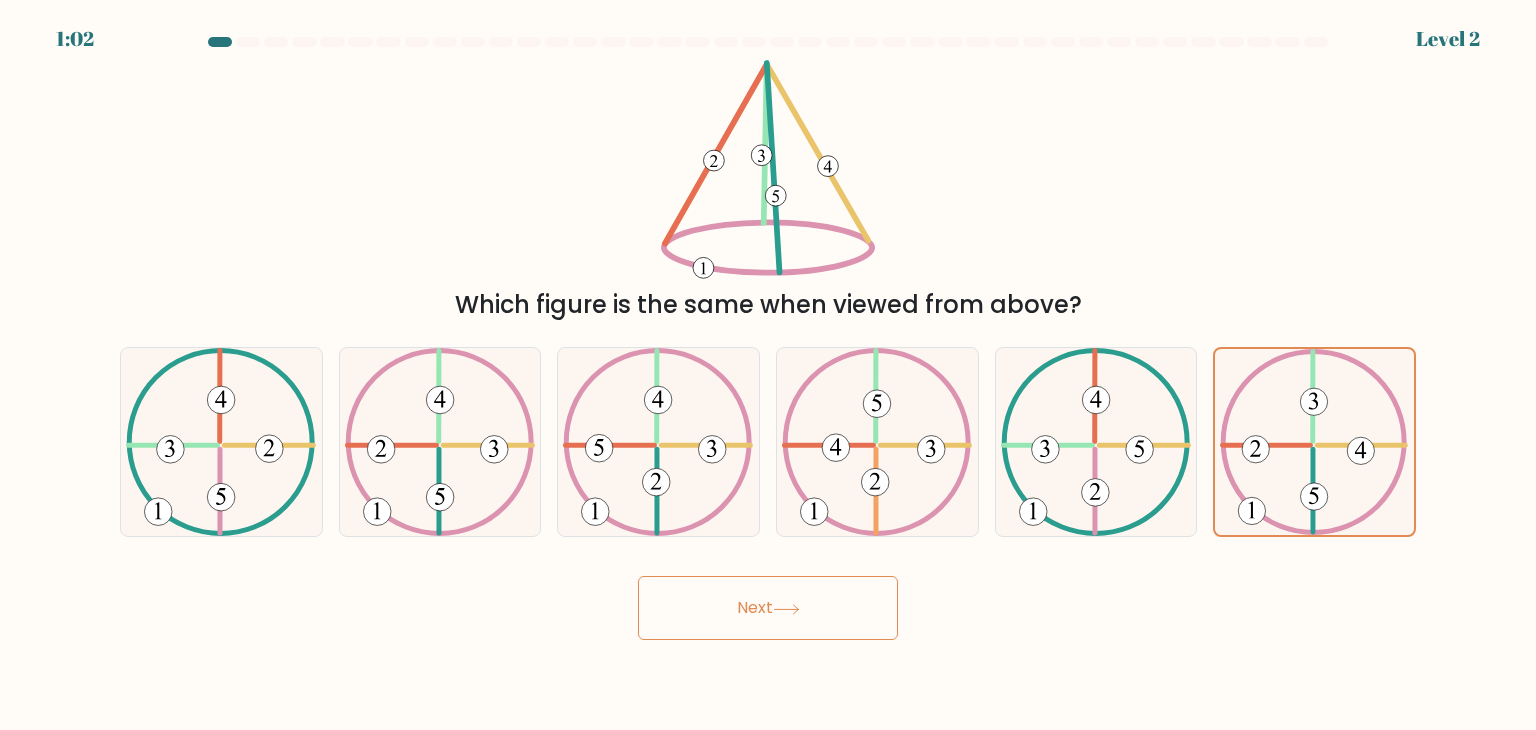click on "Next" at bounding box center [768, 608] 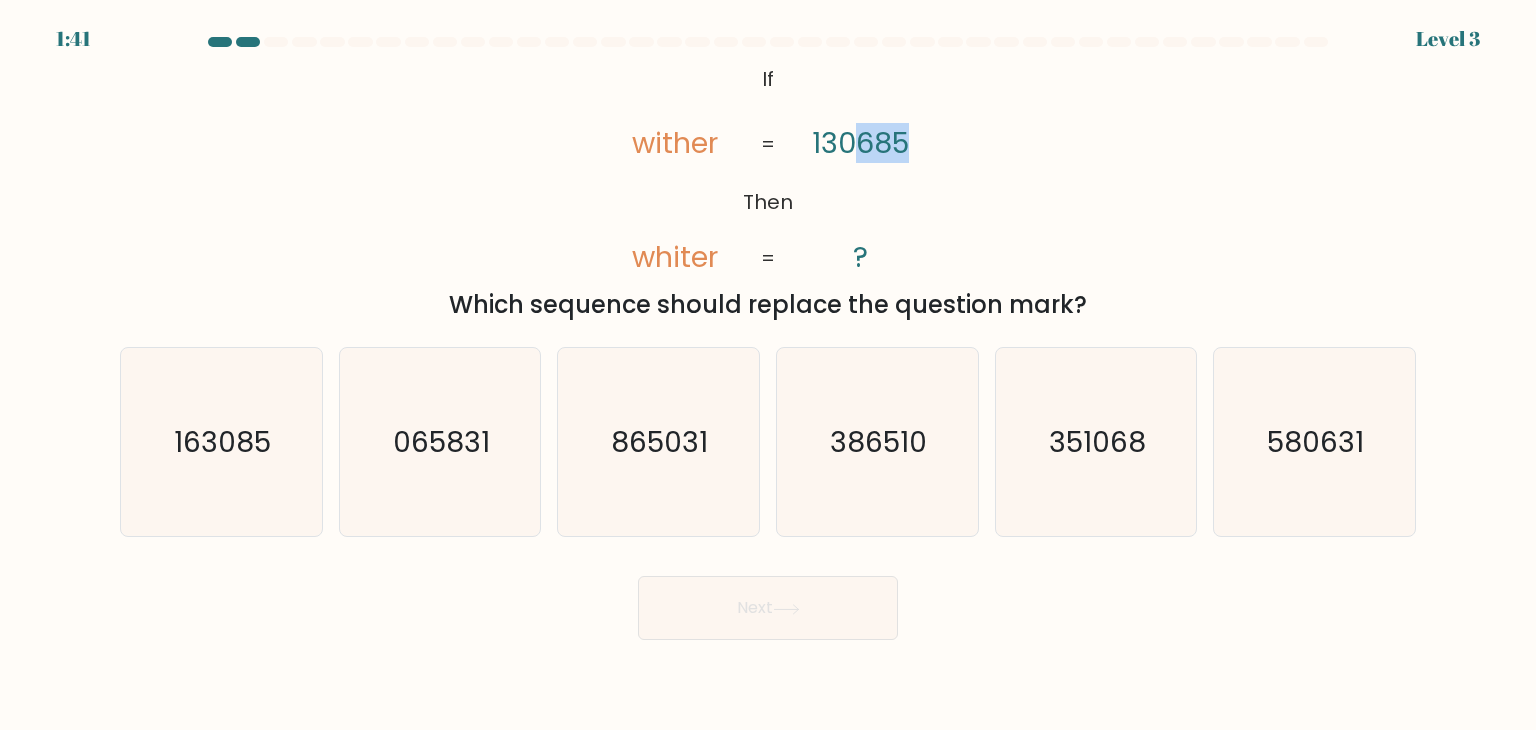 drag, startPoint x: 859, startPoint y: 146, endPoint x: 921, endPoint y: 146, distance: 62 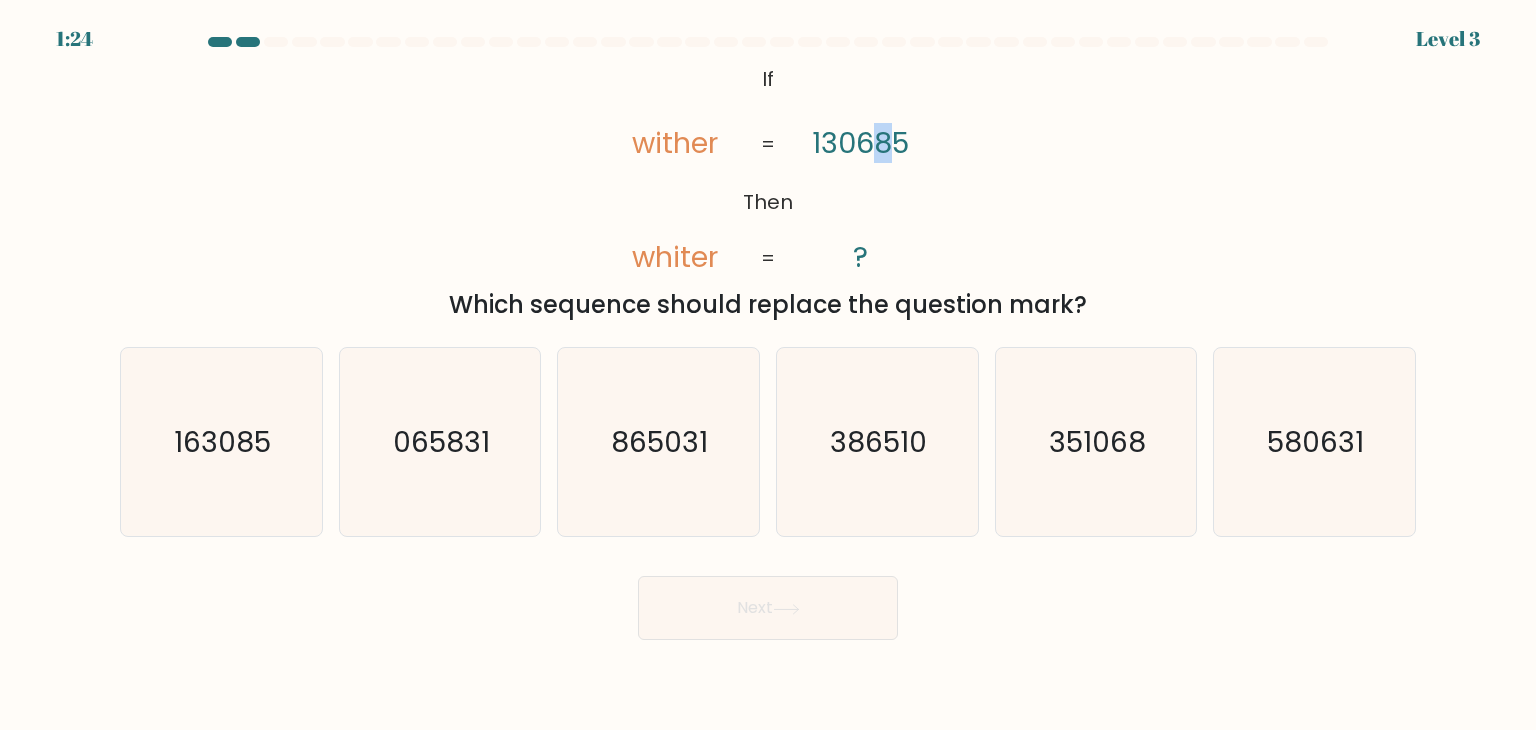 click on "130685" 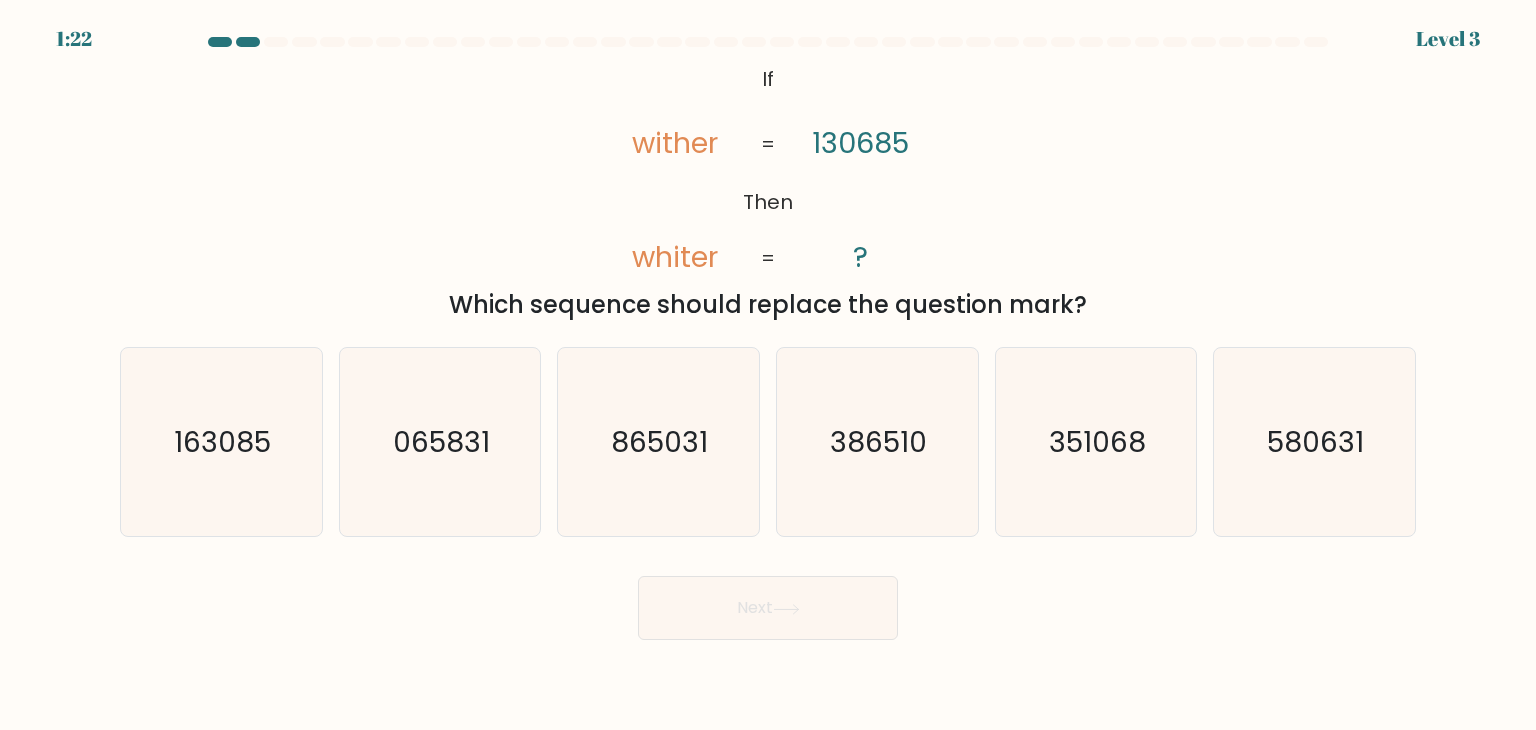 click on "130685" 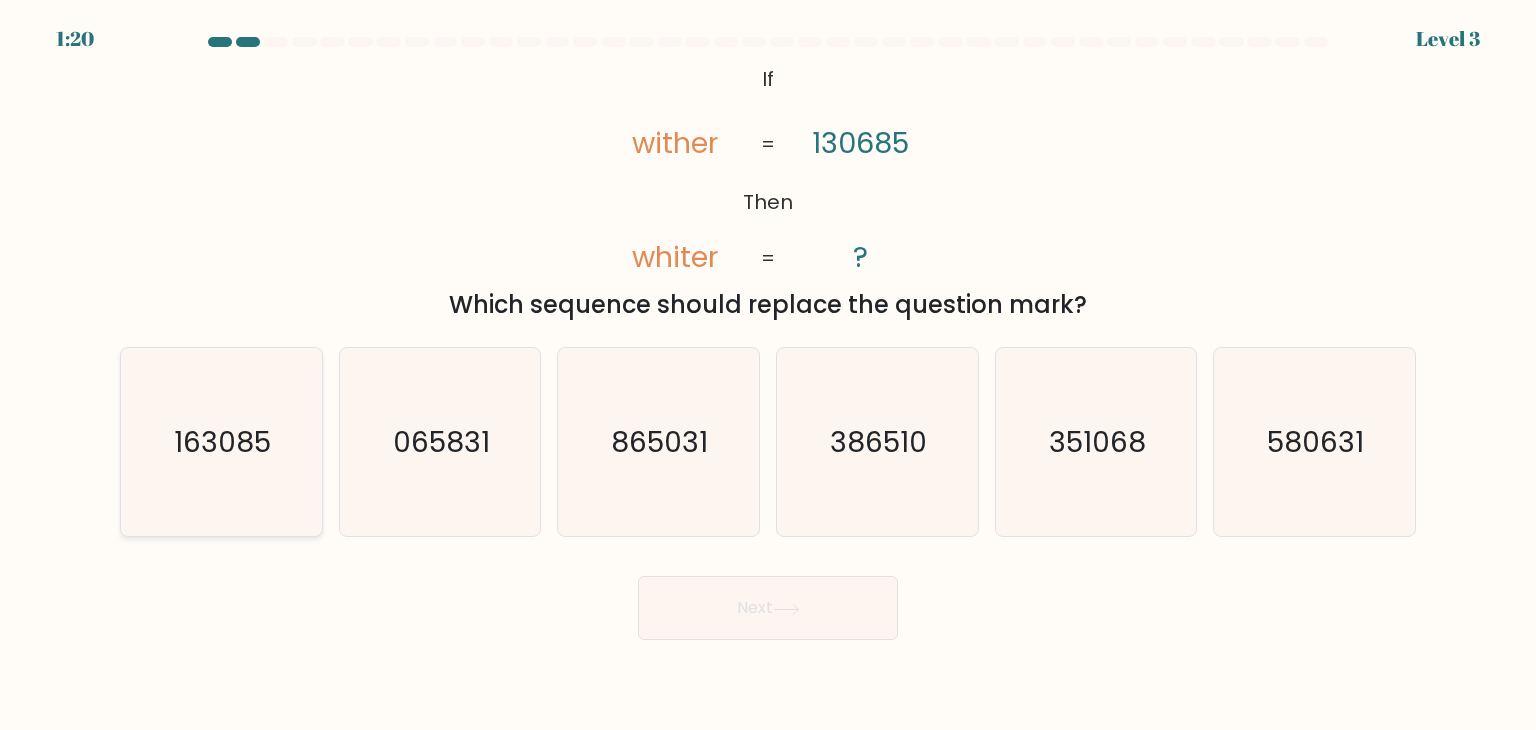 click on "163085" 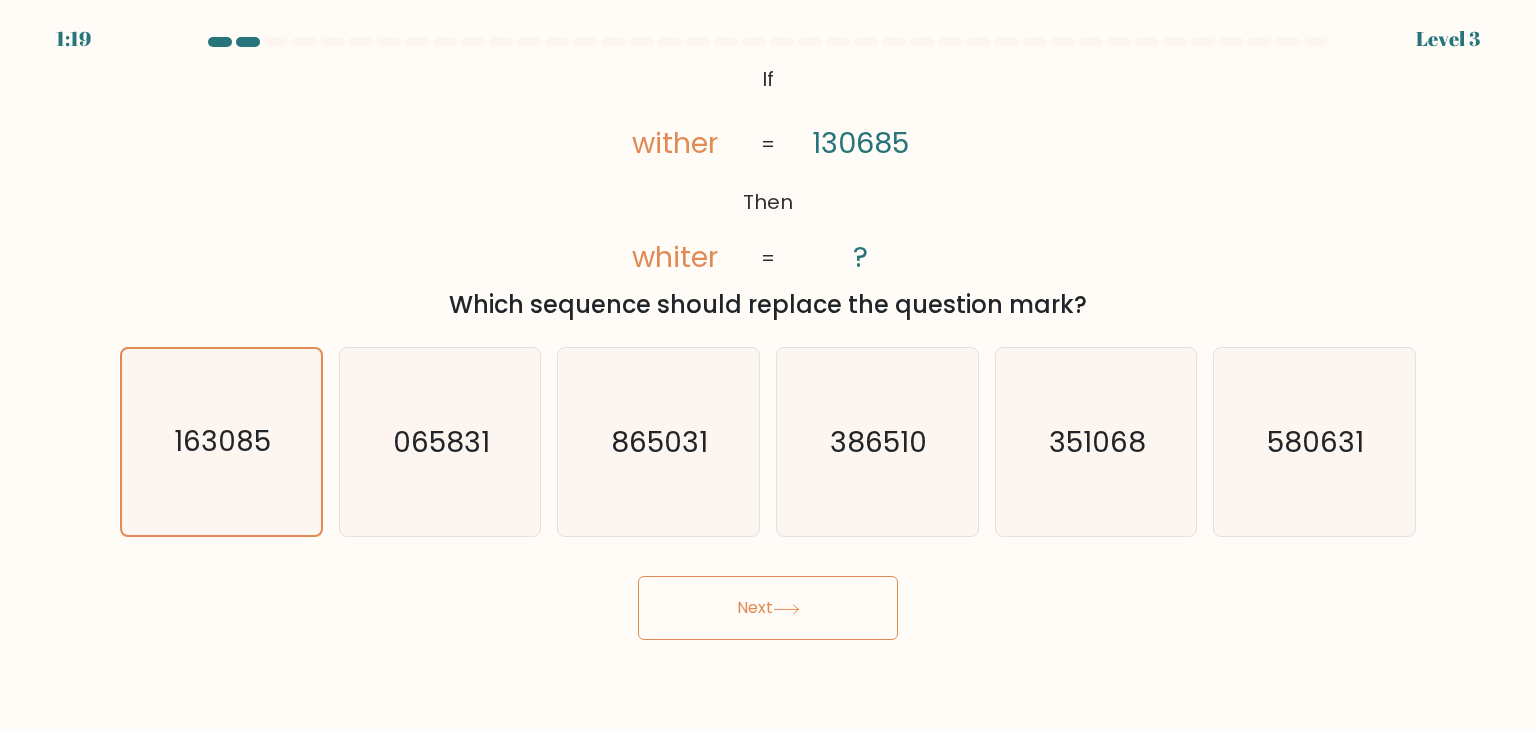 click 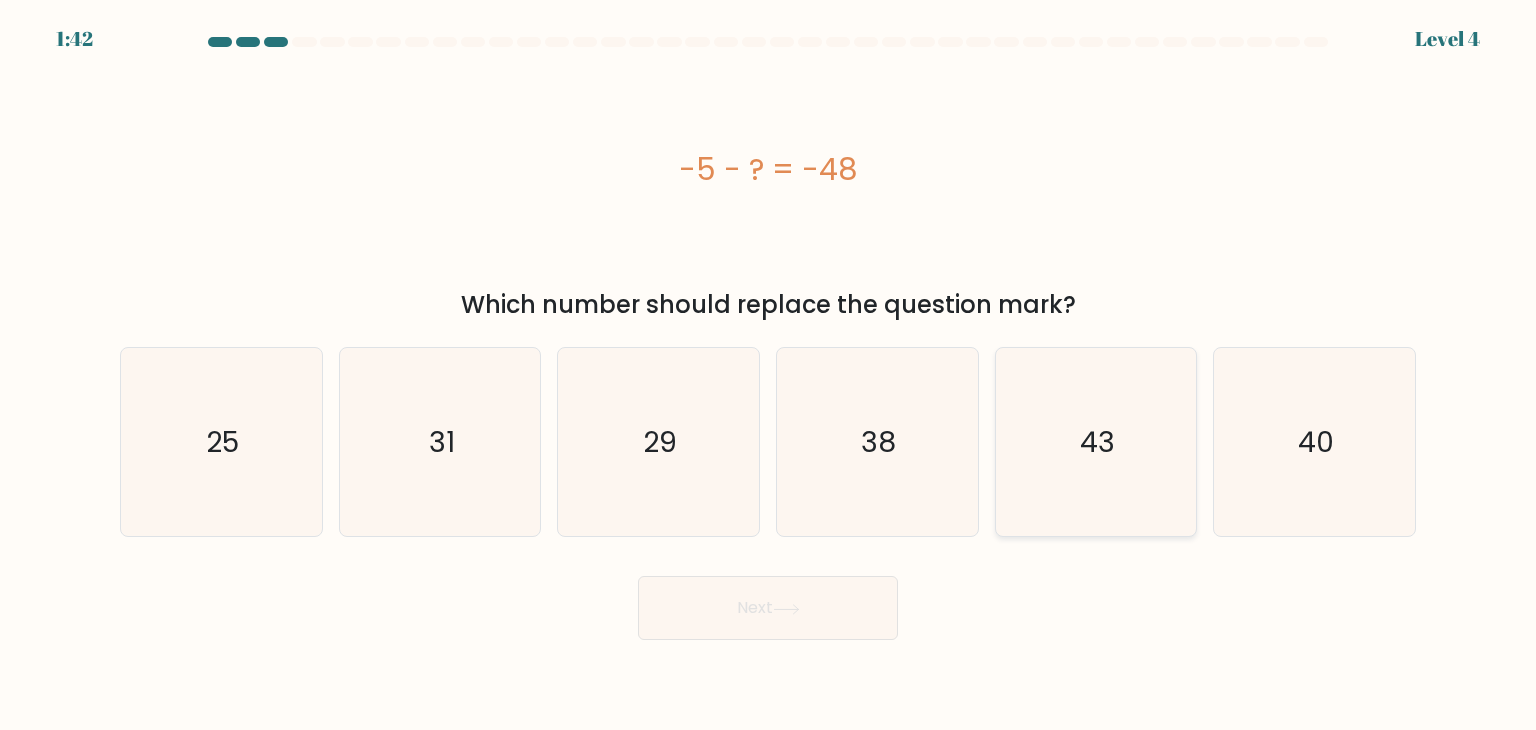 click on "43" 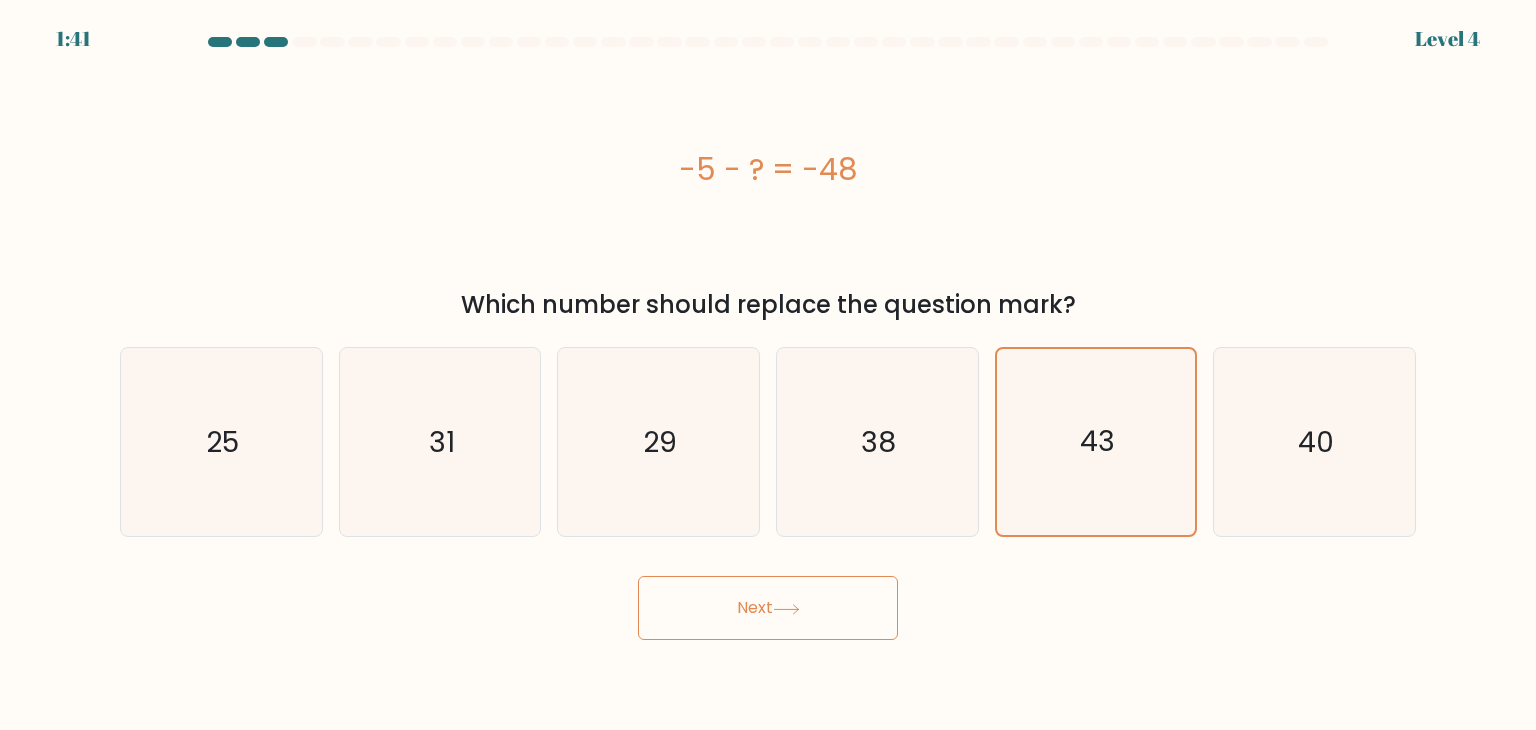 click on "Next" at bounding box center (768, 600) 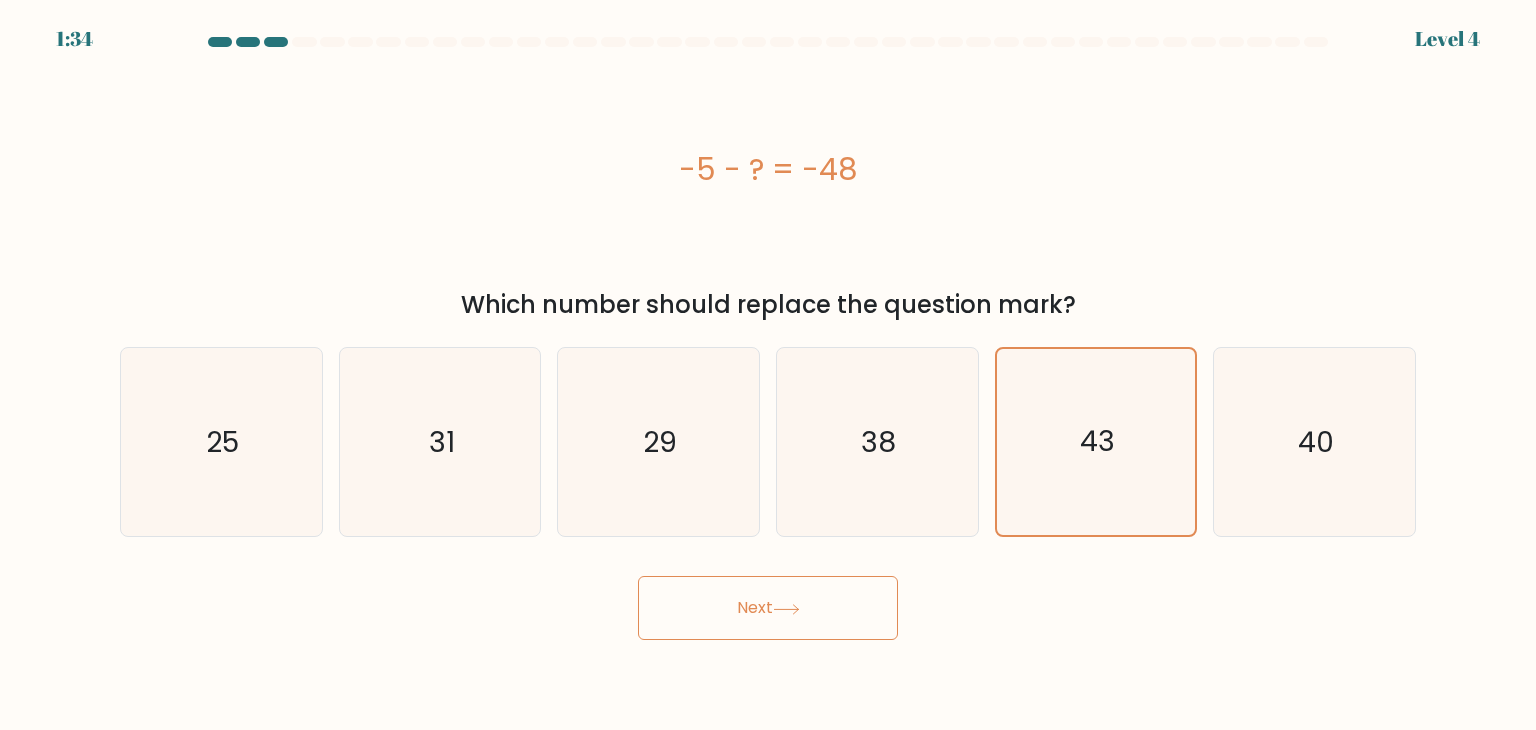 click 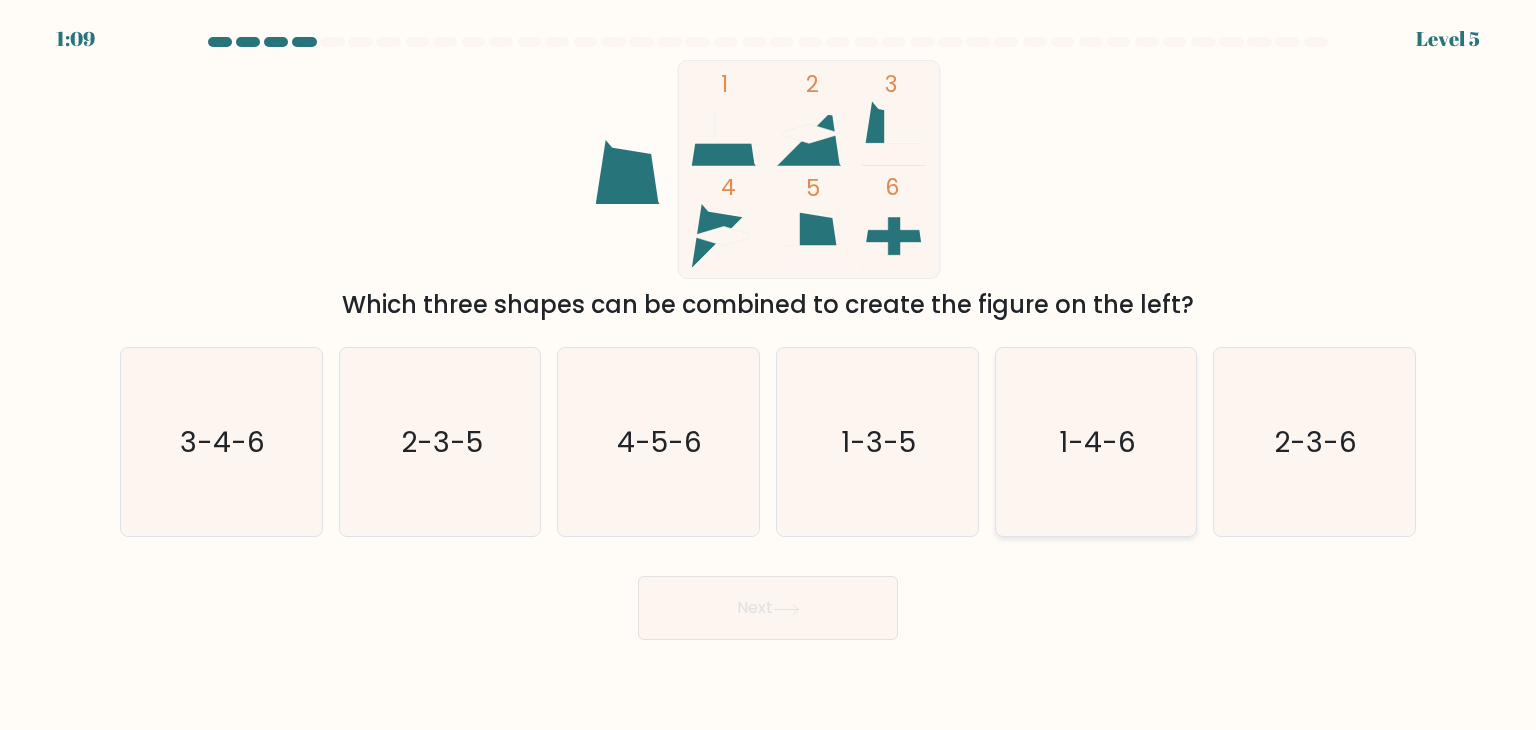 click on "1-4-6" 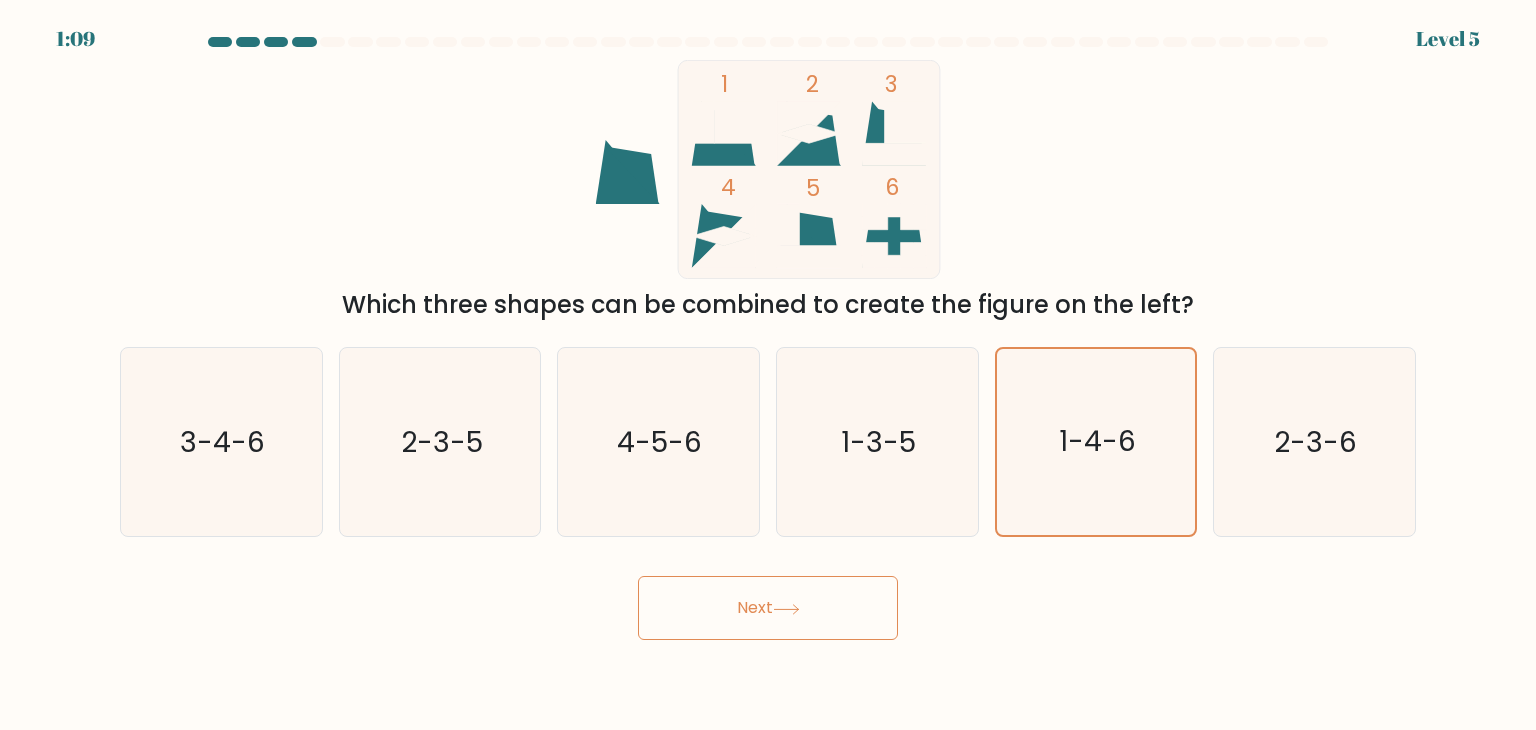 click on "Next" at bounding box center (768, 608) 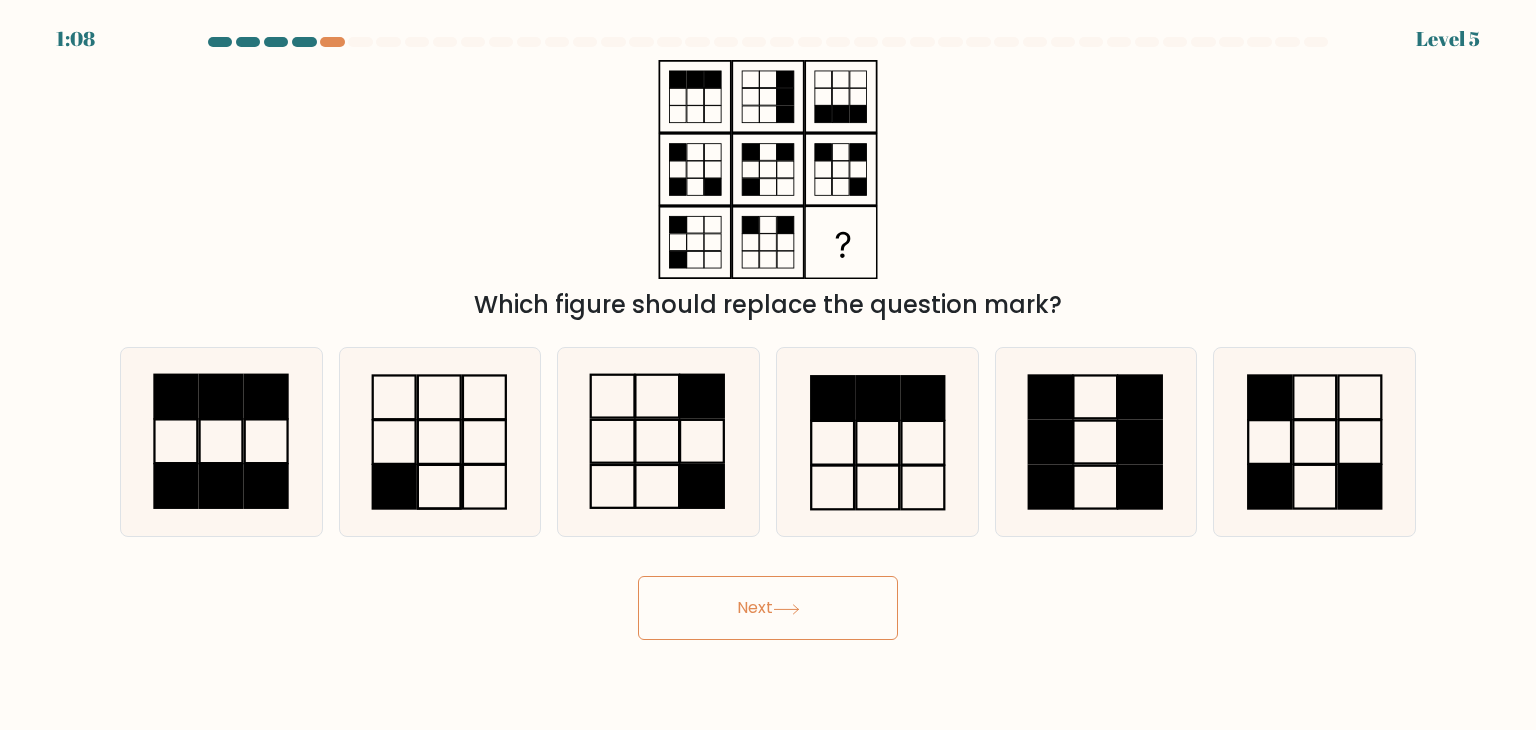 click on "Next" at bounding box center (768, 608) 